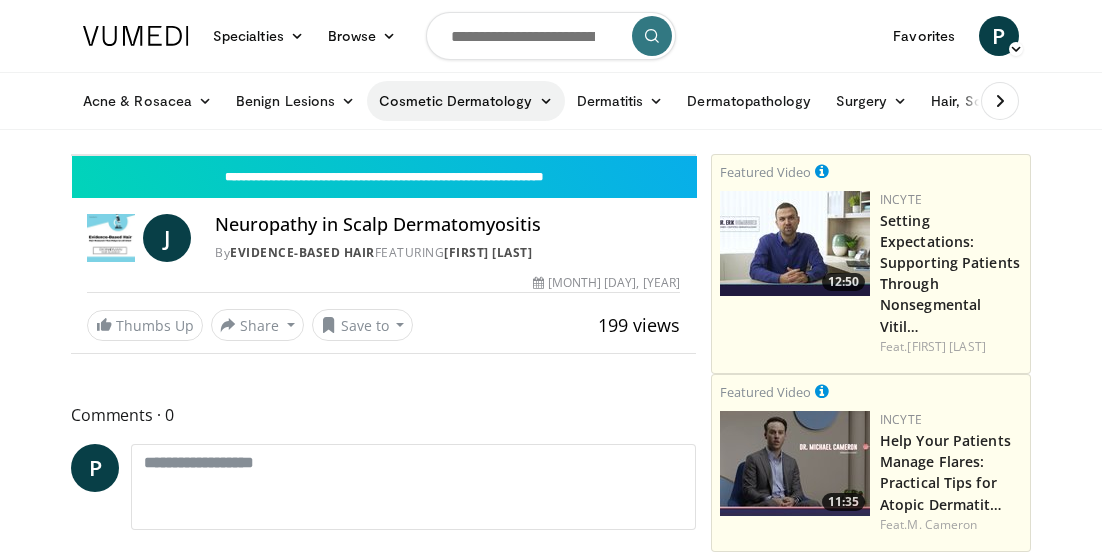 scroll, scrollTop: 0, scrollLeft: 0, axis: both 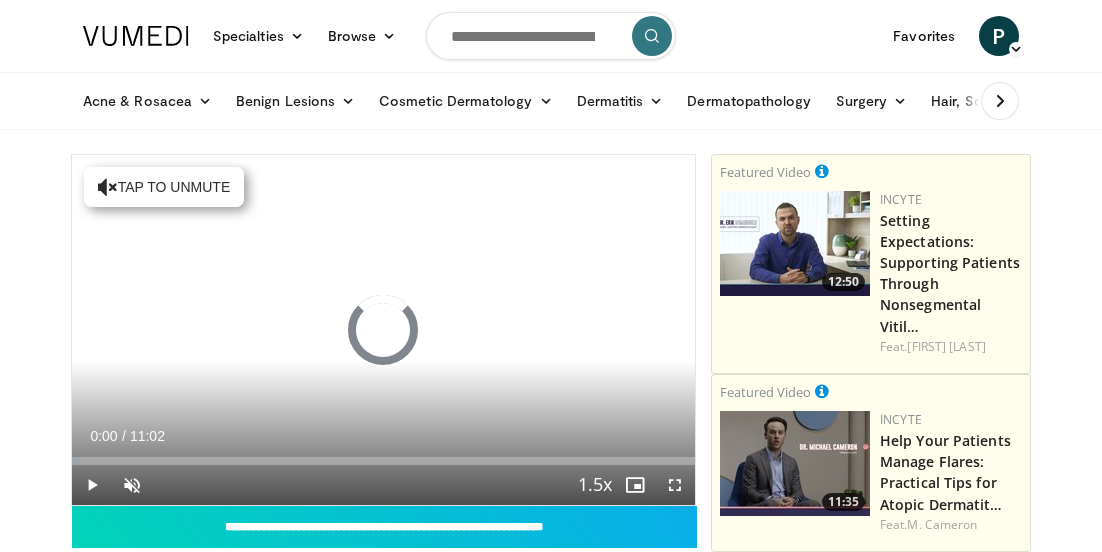 click at bounding box center [92, 485] 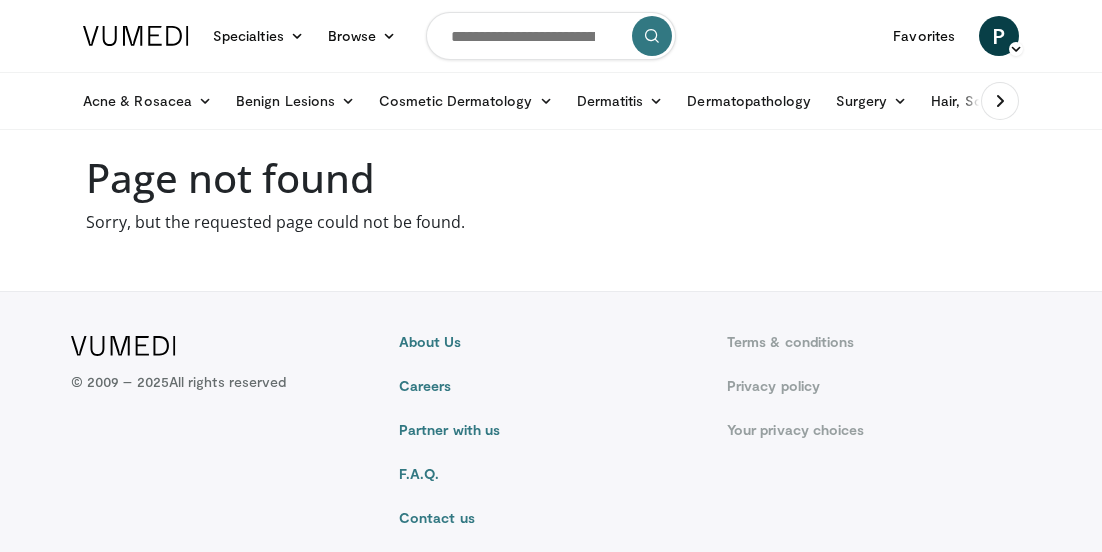 scroll, scrollTop: 0, scrollLeft: 0, axis: both 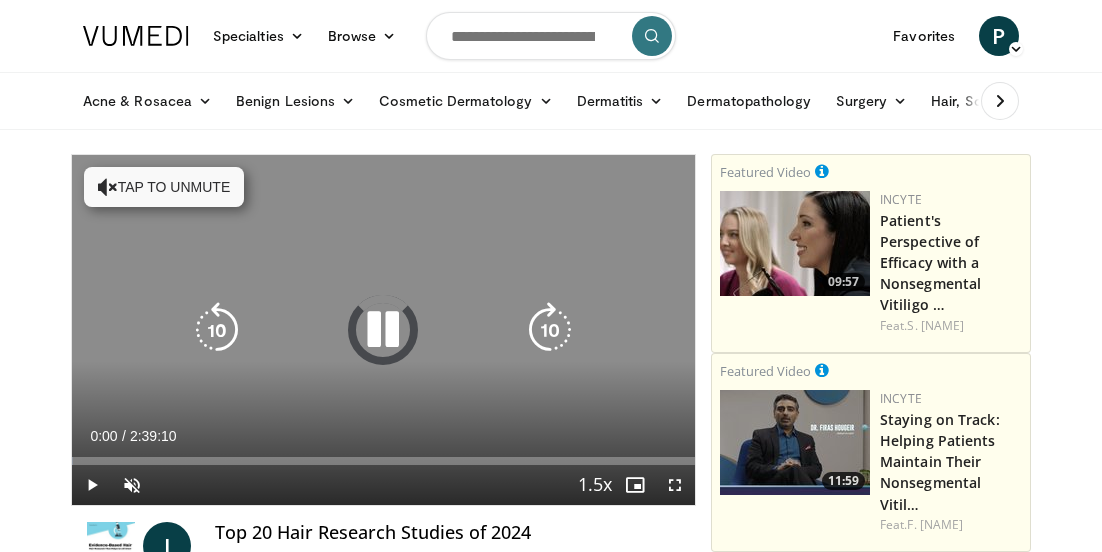 click at bounding box center (383, 330) 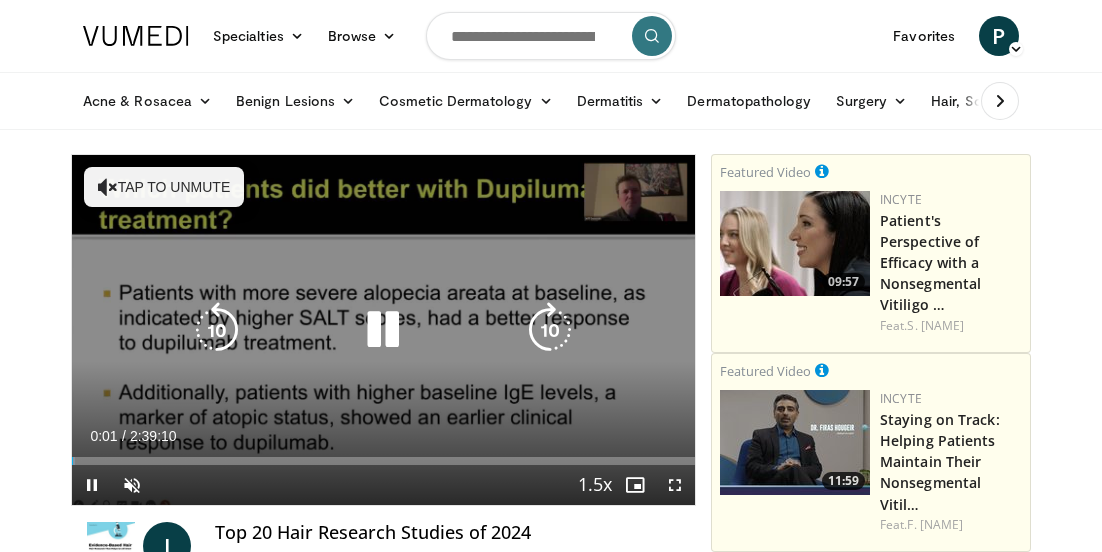 click at bounding box center [383, 330] 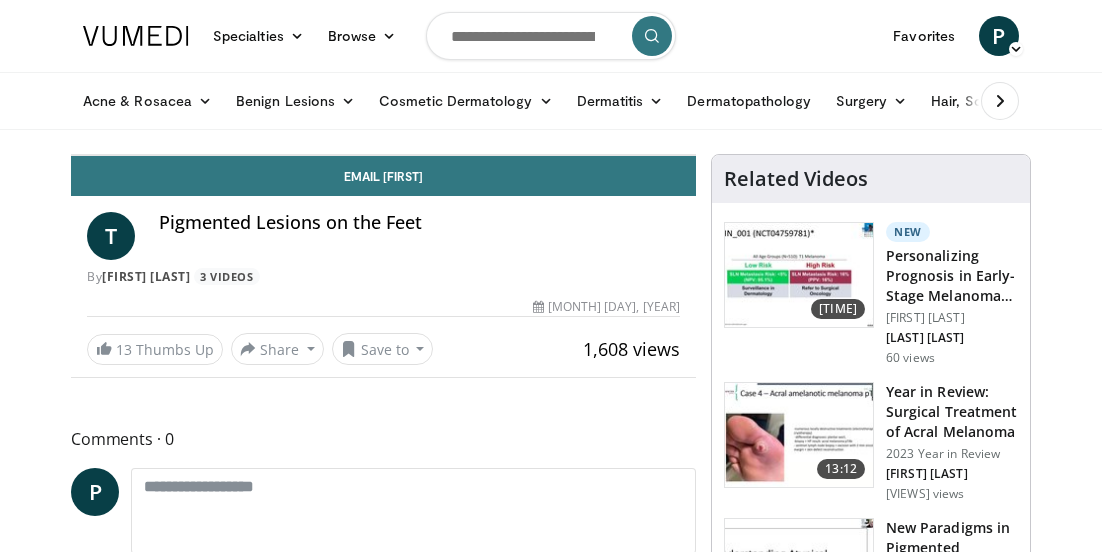 scroll, scrollTop: 0, scrollLeft: 0, axis: both 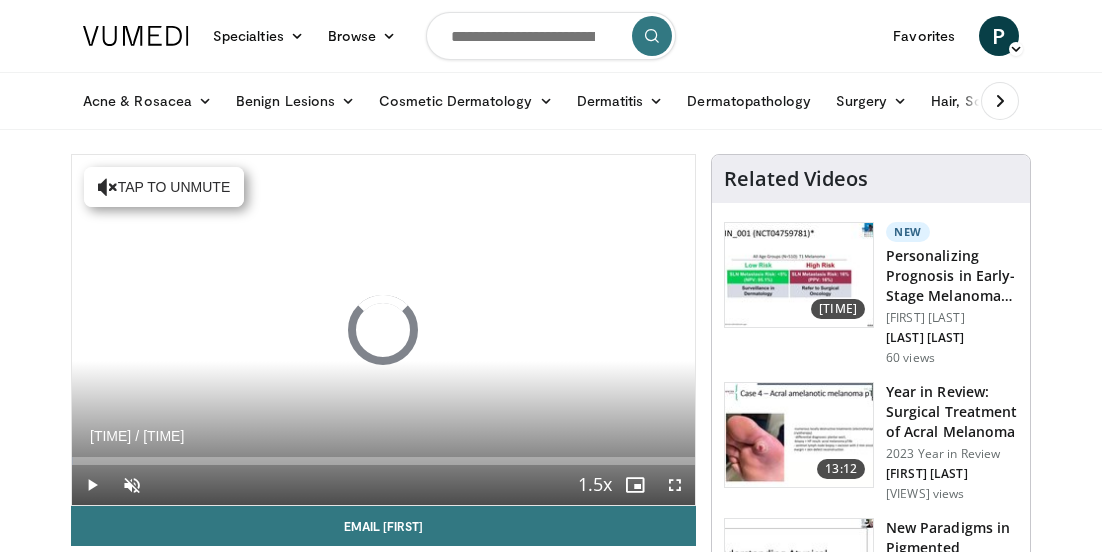 click at bounding box center [92, 485] 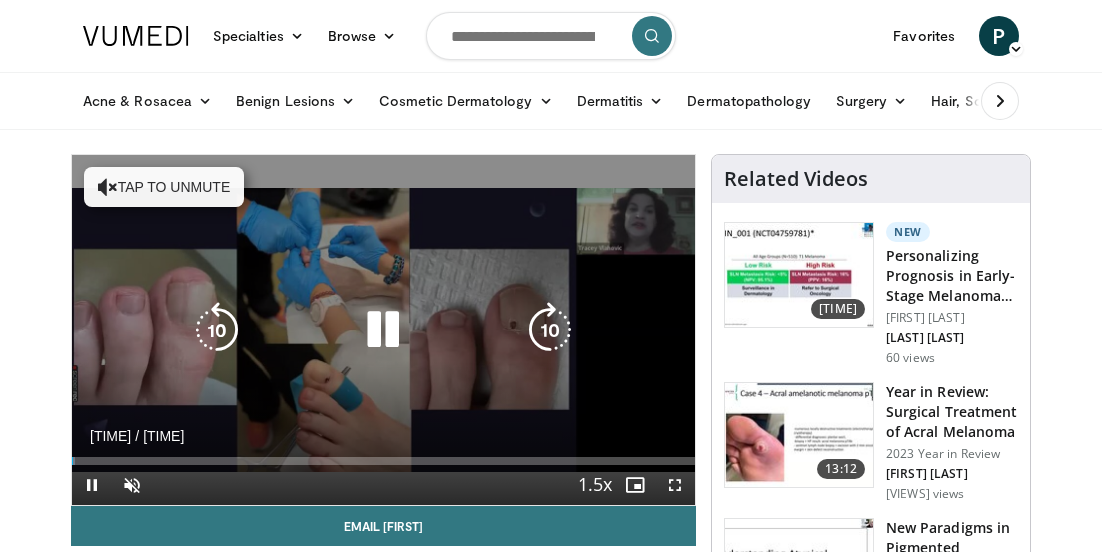 click at bounding box center [383, 330] 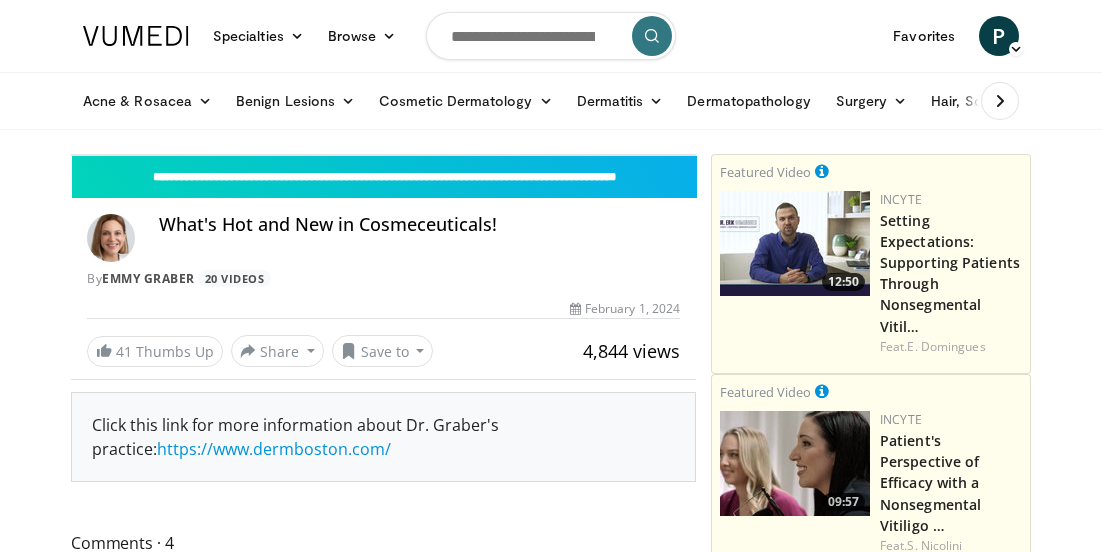scroll, scrollTop: 0, scrollLeft: 0, axis: both 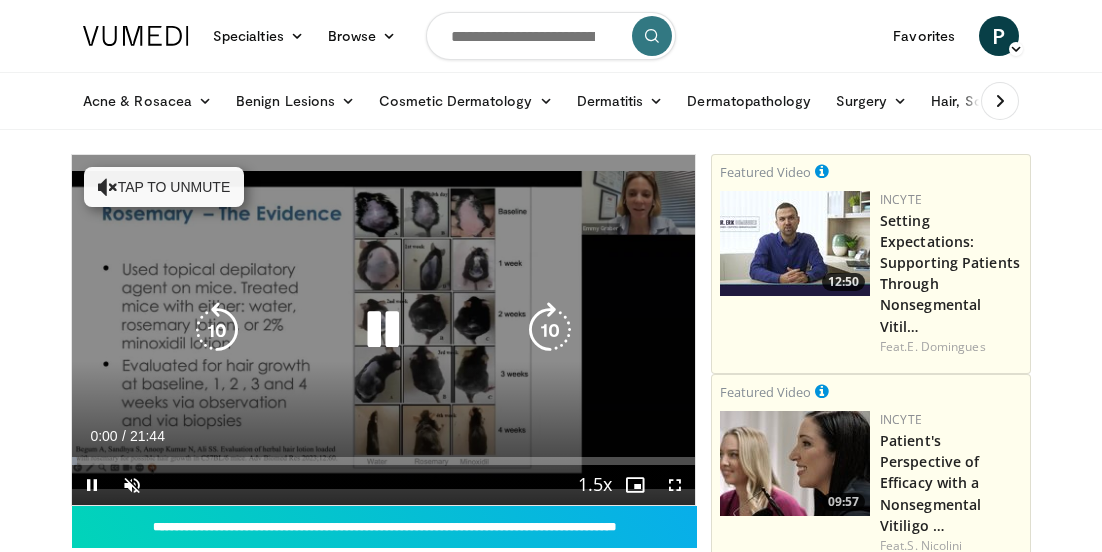 click at bounding box center [383, 330] 